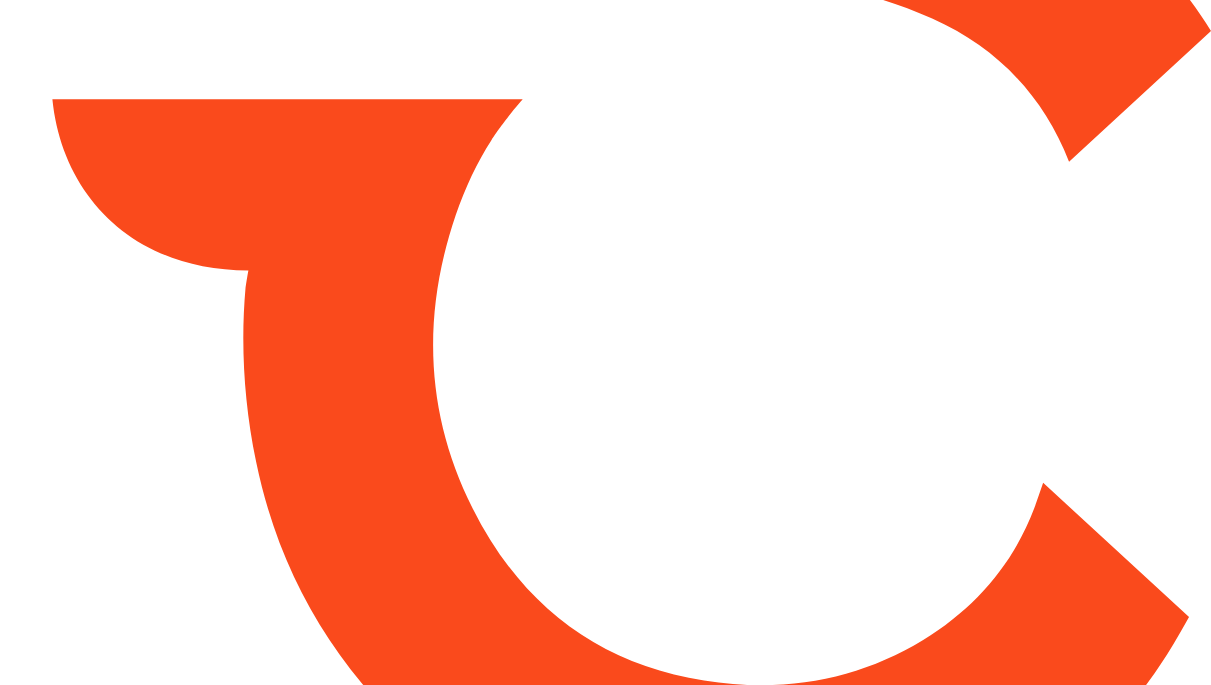 scroll, scrollTop: 0, scrollLeft: 0, axis: both 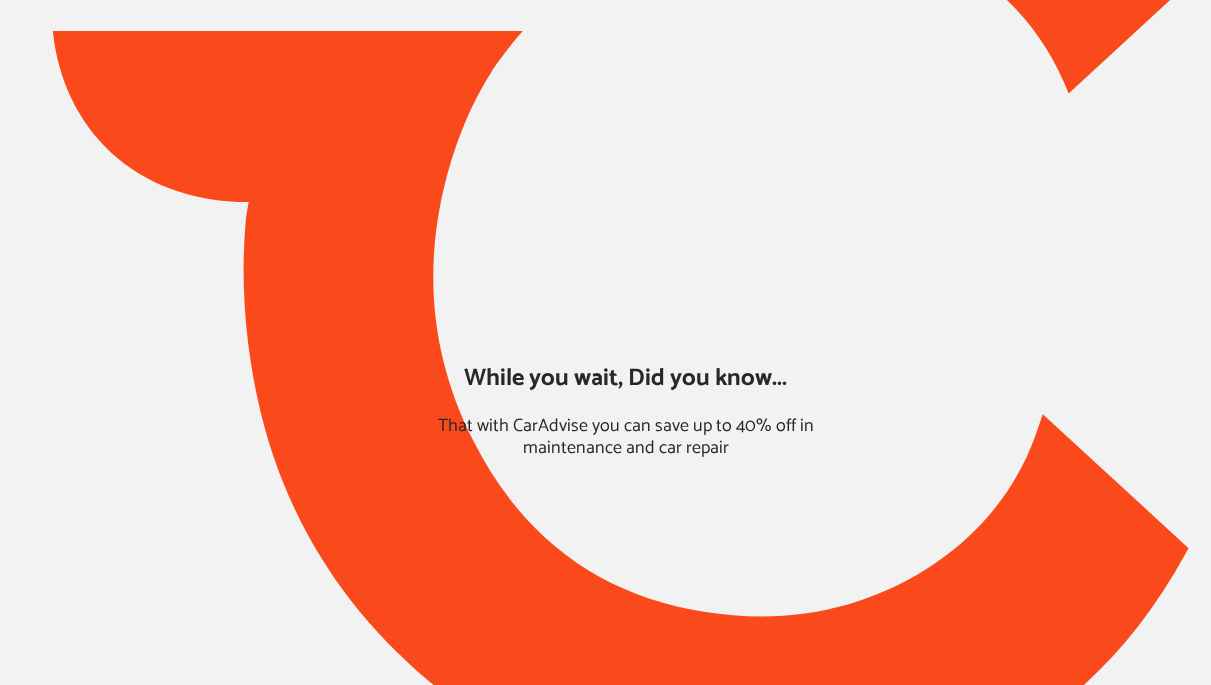 type on "*****" 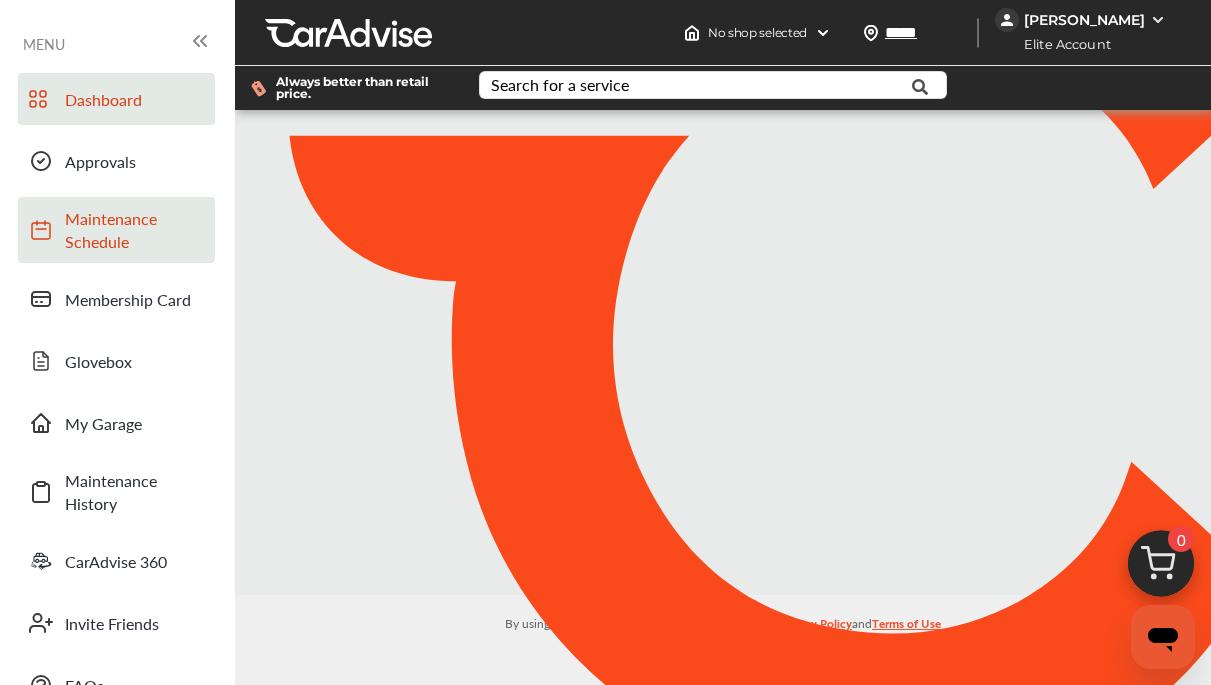 scroll, scrollTop: 0, scrollLeft: 0, axis: both 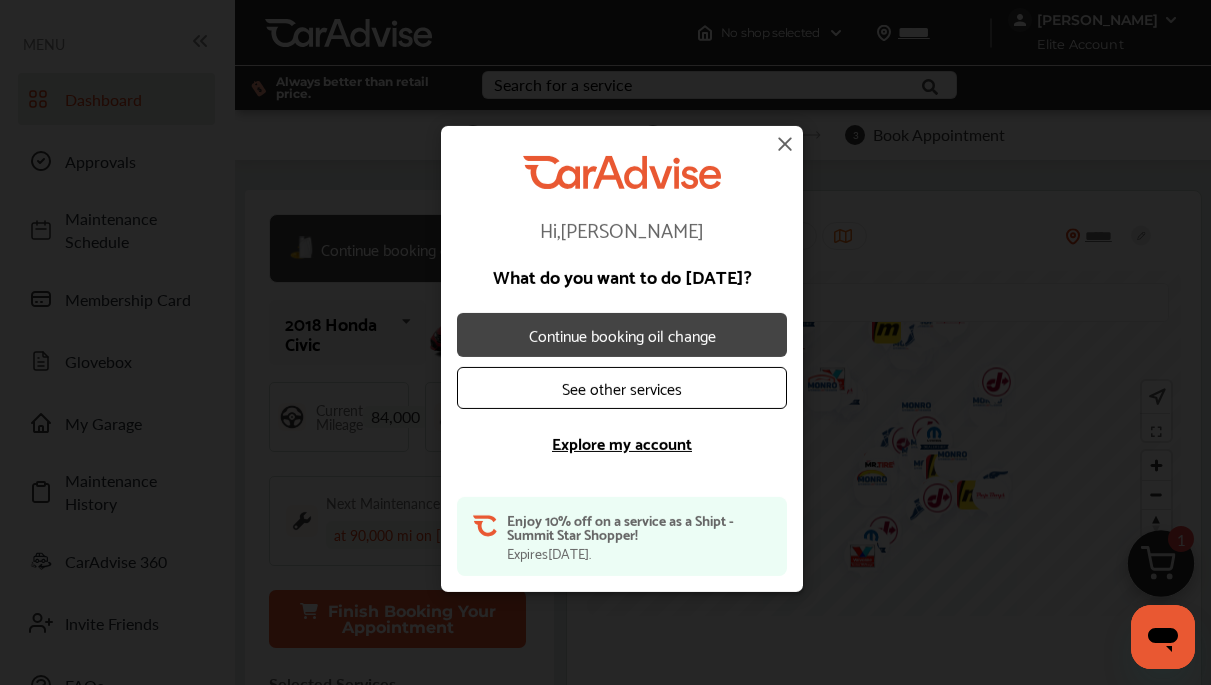 click at bounding box center [785, 143] 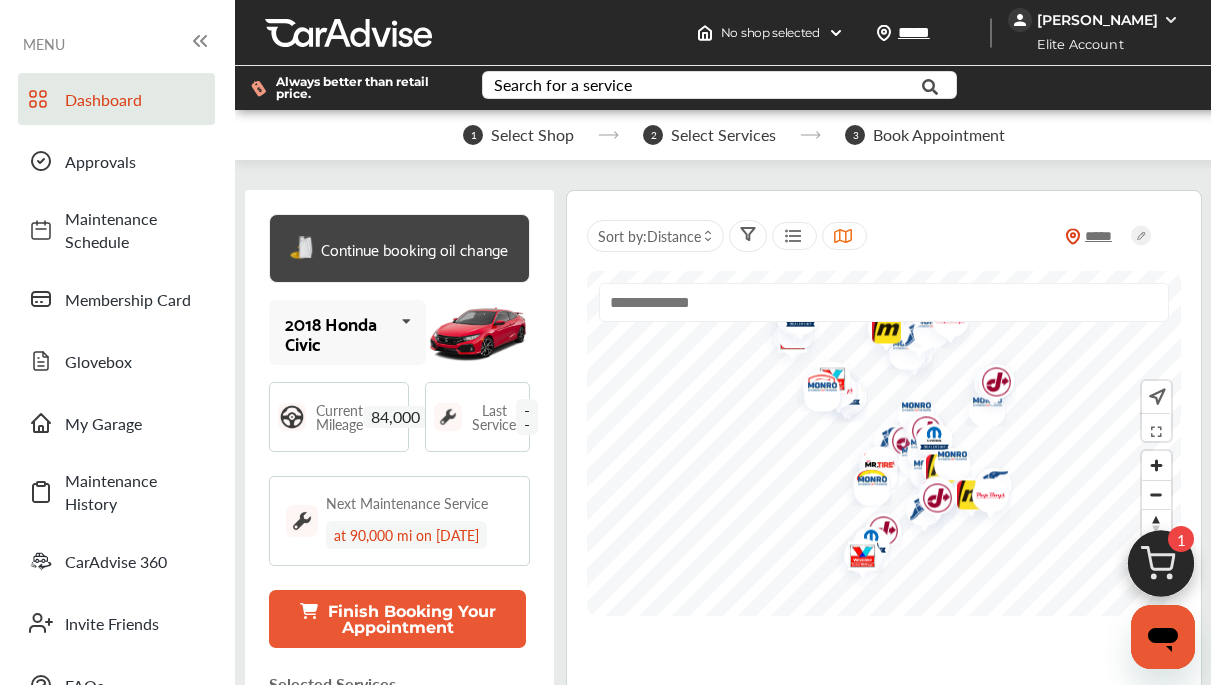 click on "[PERSON_NAME]" at bounding box center (1097, 20) 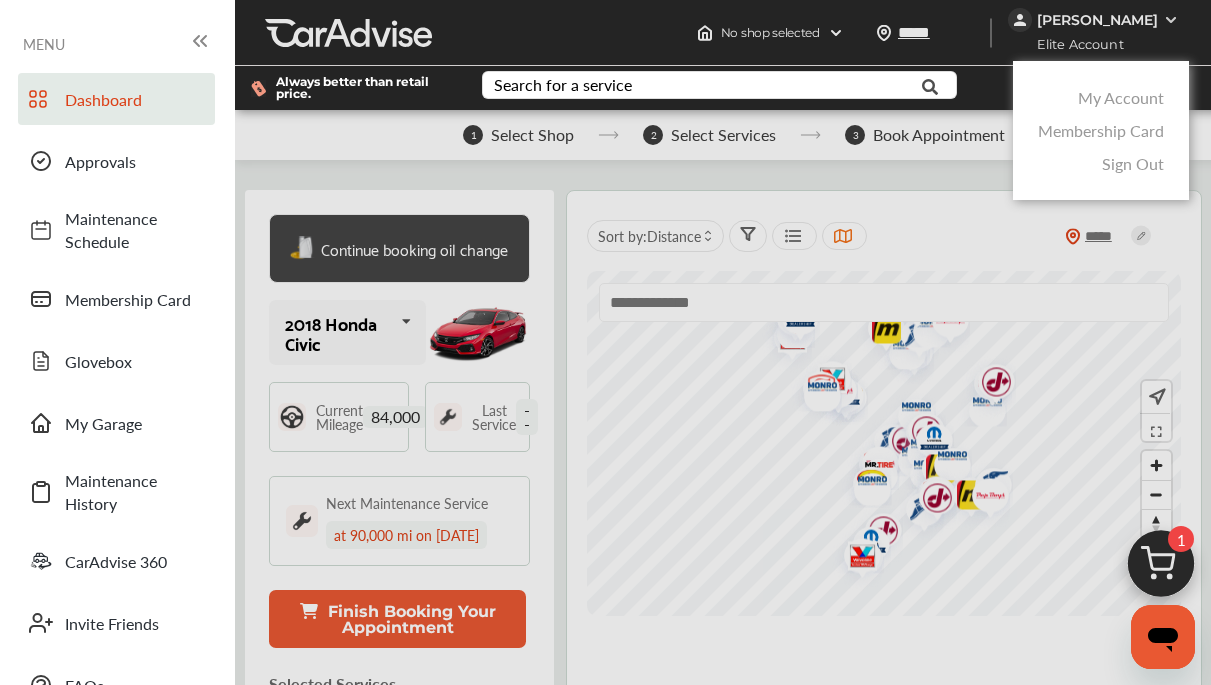 click at bounding box center [605, 392] 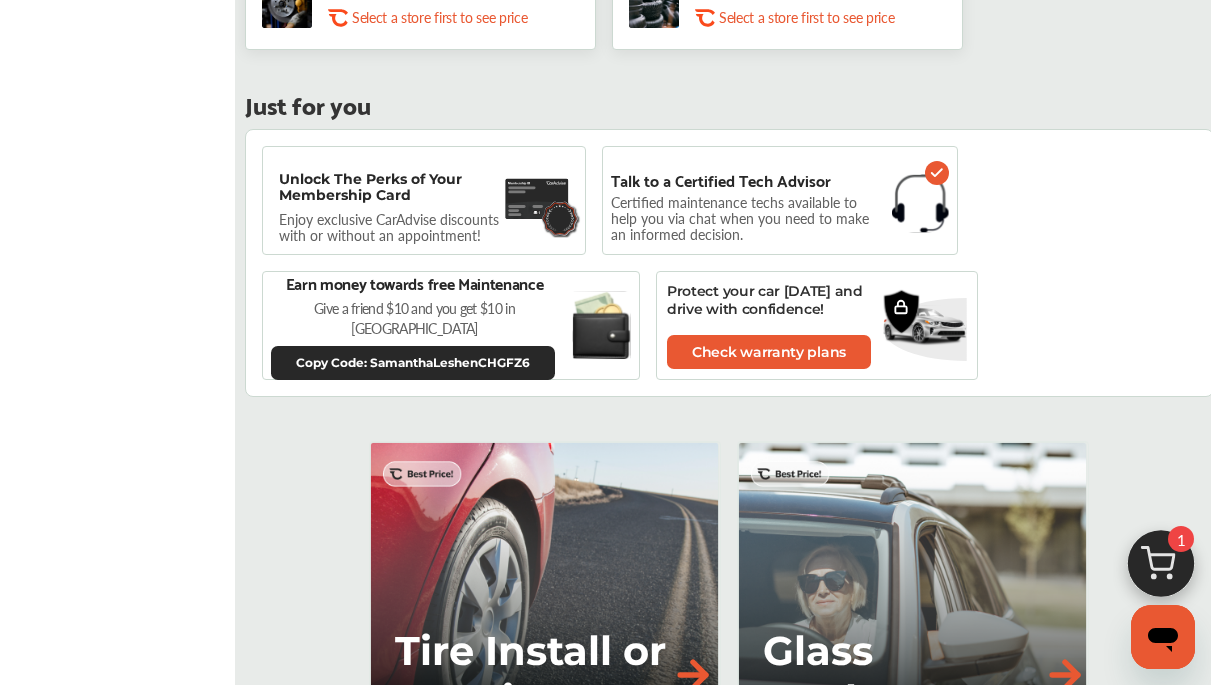 scroll, scrollTop: 1454, scrollLeft: 0, axis: vertical 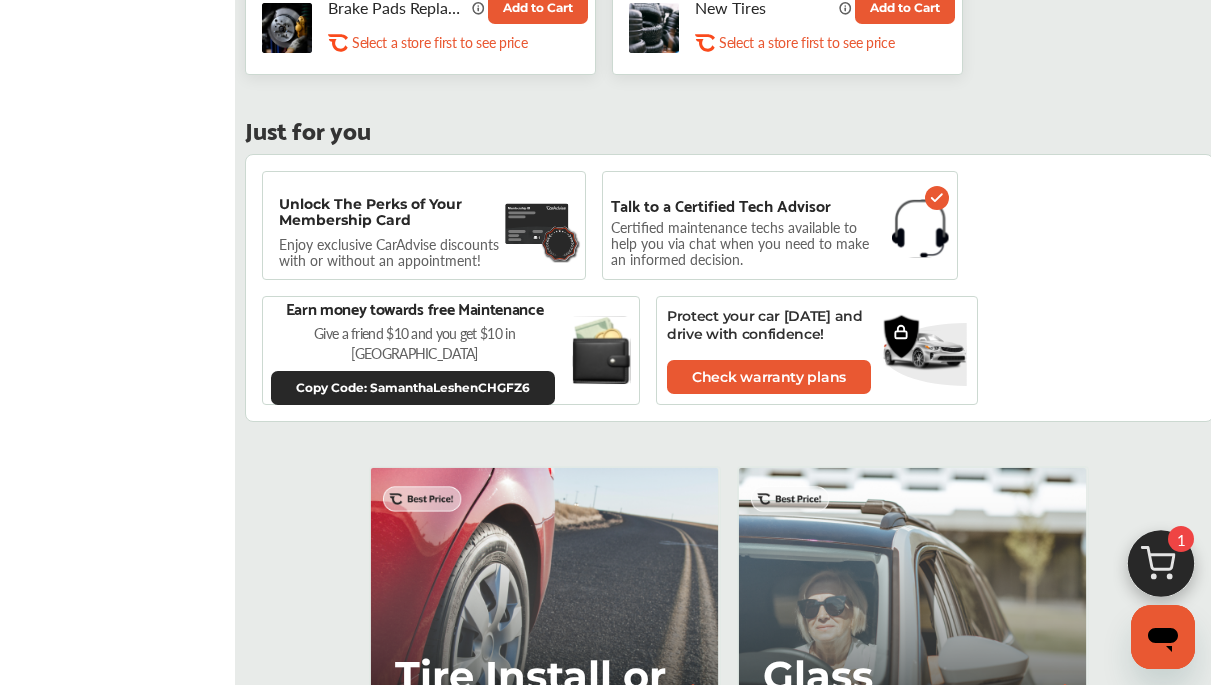 click on "Certified maintenance techs available to help you via chat when you need to make an informed decision." at bounding box center [747, 243] 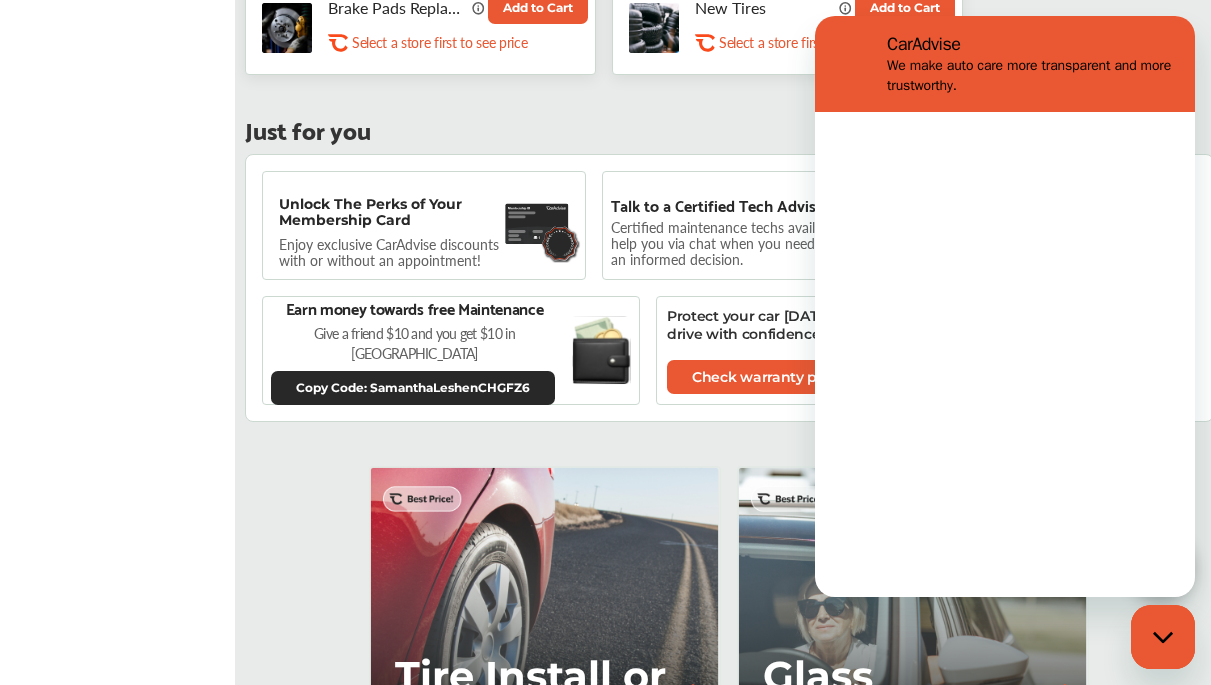 scroll, scrollTop: 0, scrollLeft: 0, axis: both 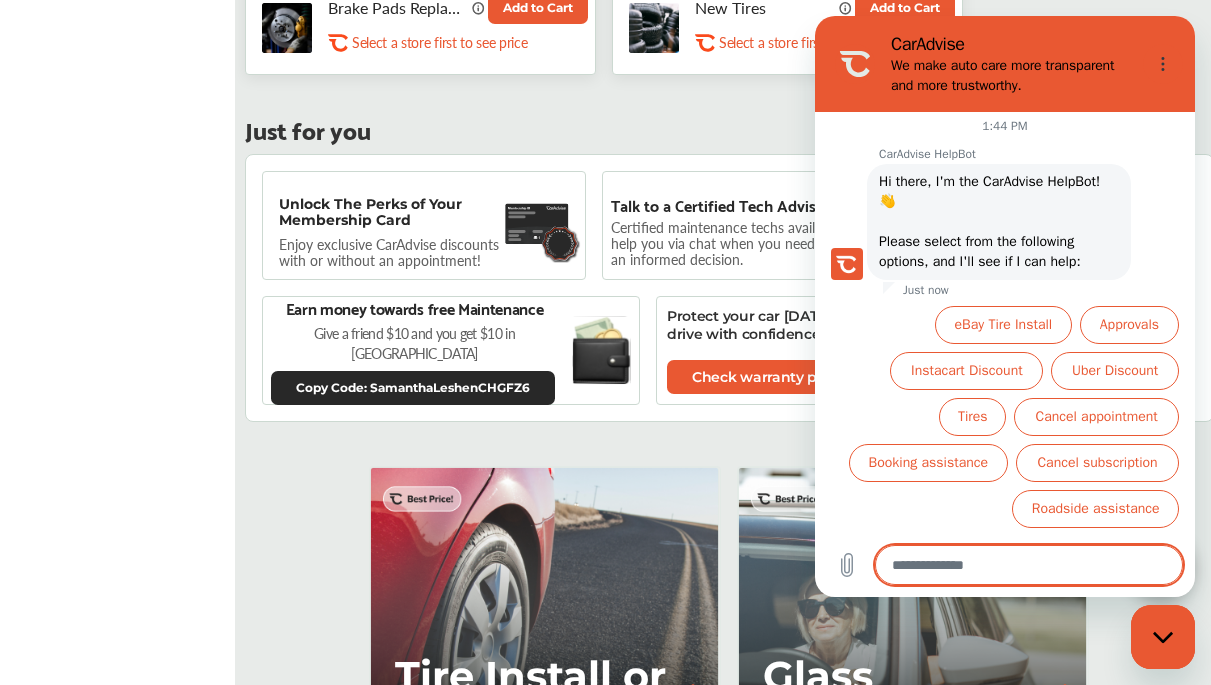 click 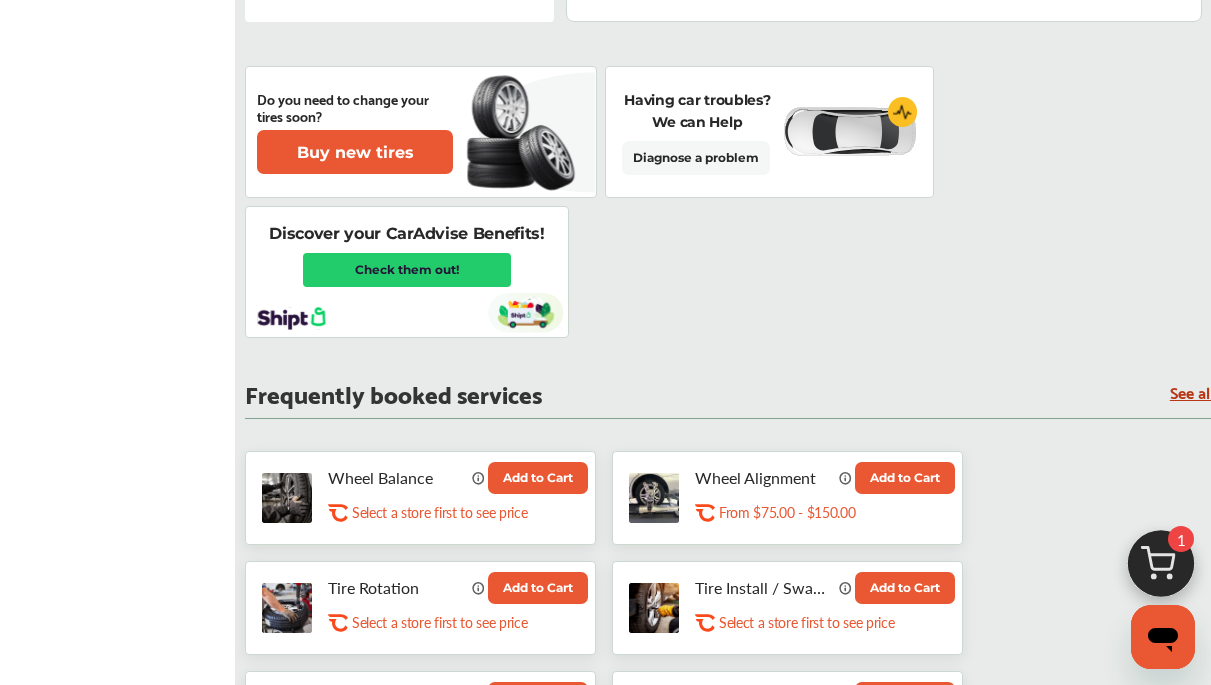 scroll, scrollTop: 703, scrollLeft: 0, axis: vertical 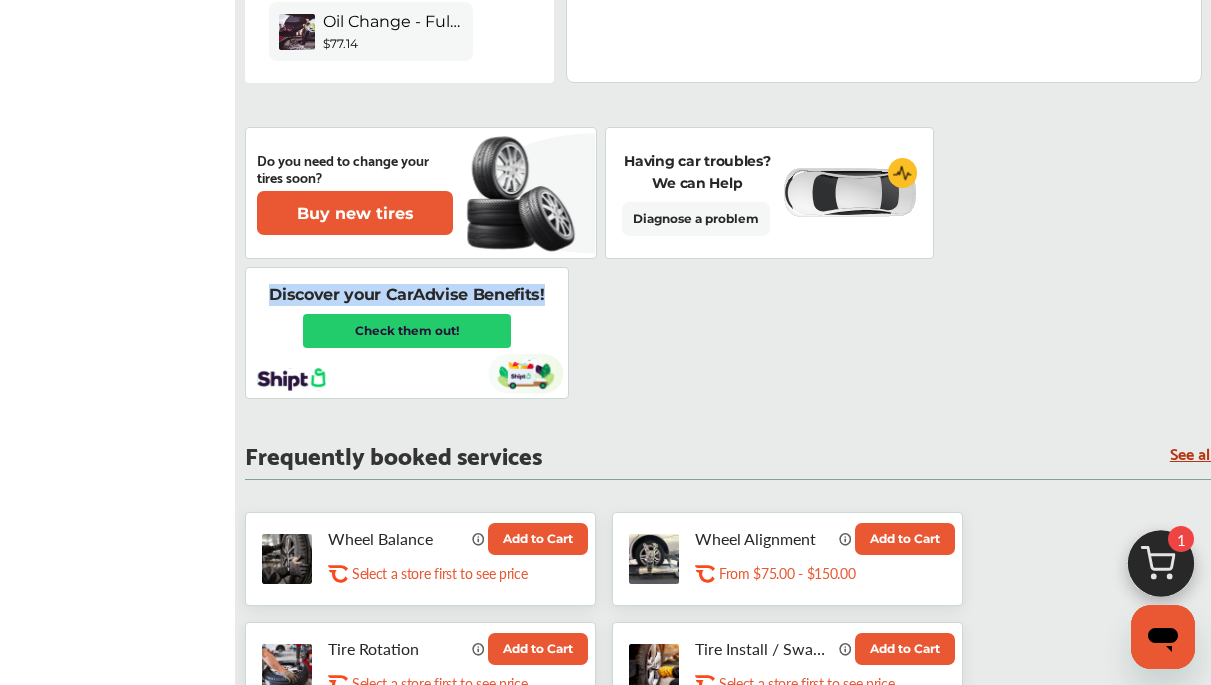 drag, startPoint x: 264, startPoint y: 291, endPoint x: 542, endPoint y: 285, distance: 278.06473 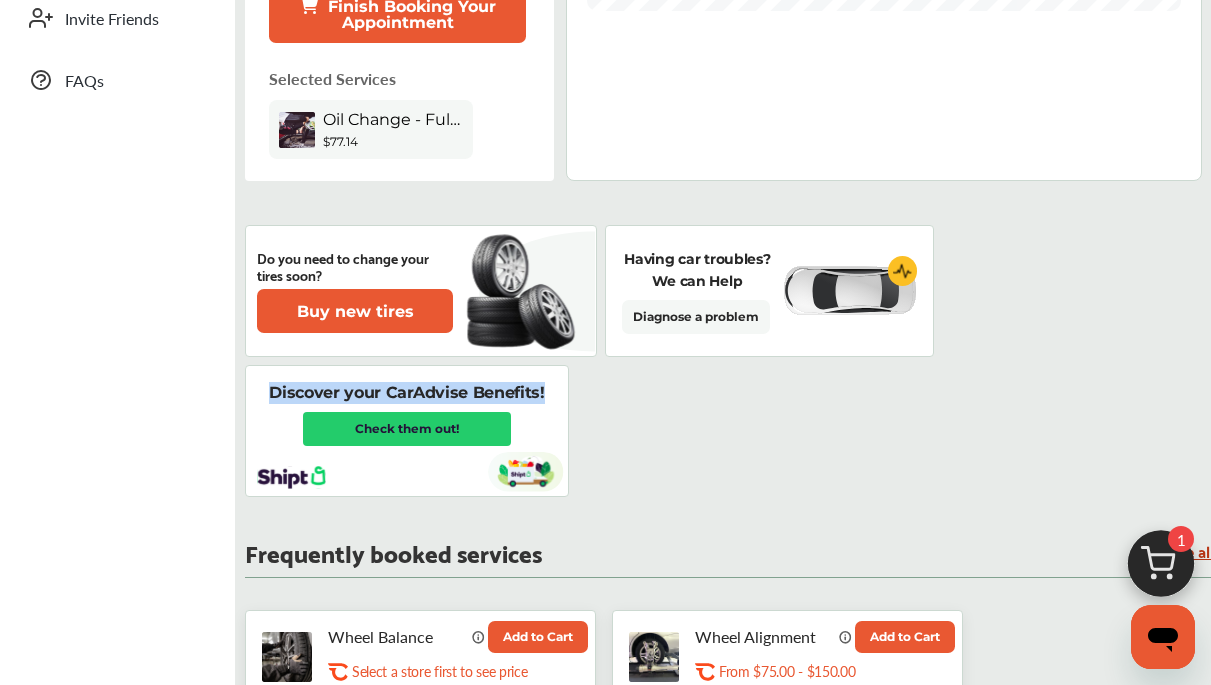 scroll, scrollTop: 620, scrollLeft: 0, axis: vertical 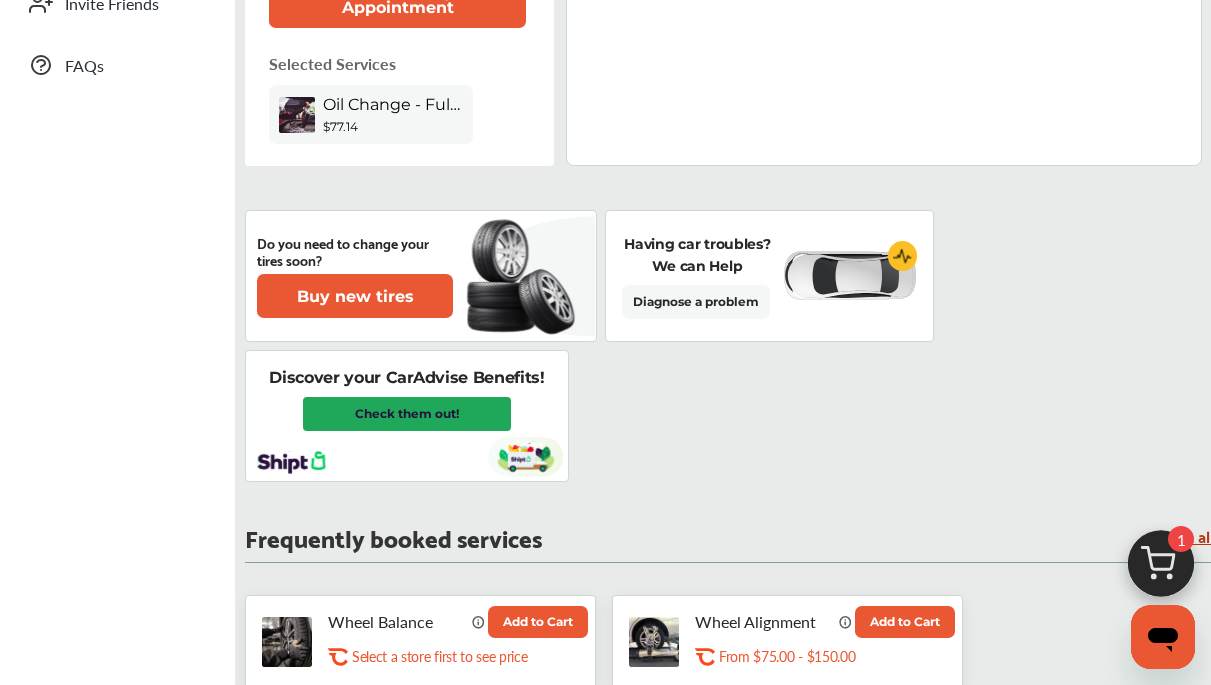 click on "Check them out!" at bounding box center [407, 414] 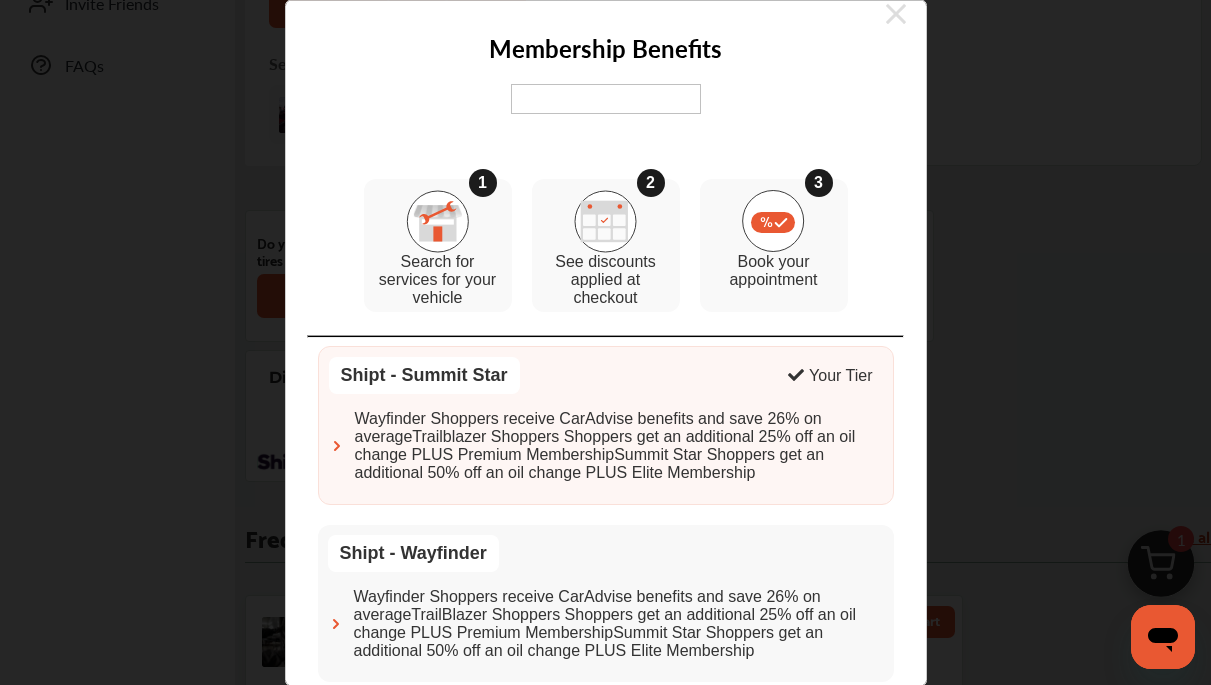 scroll, scrollTop: 0, scrollLeft: 0, axis: both 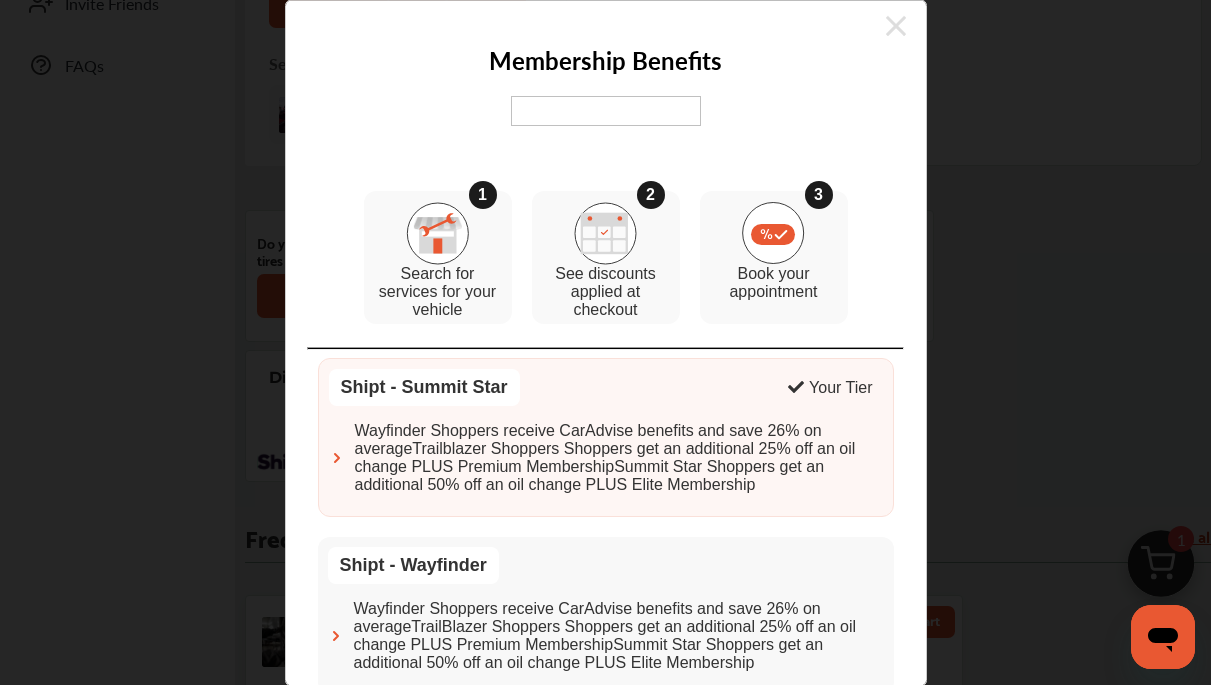 click at bounding box center [606, 112] 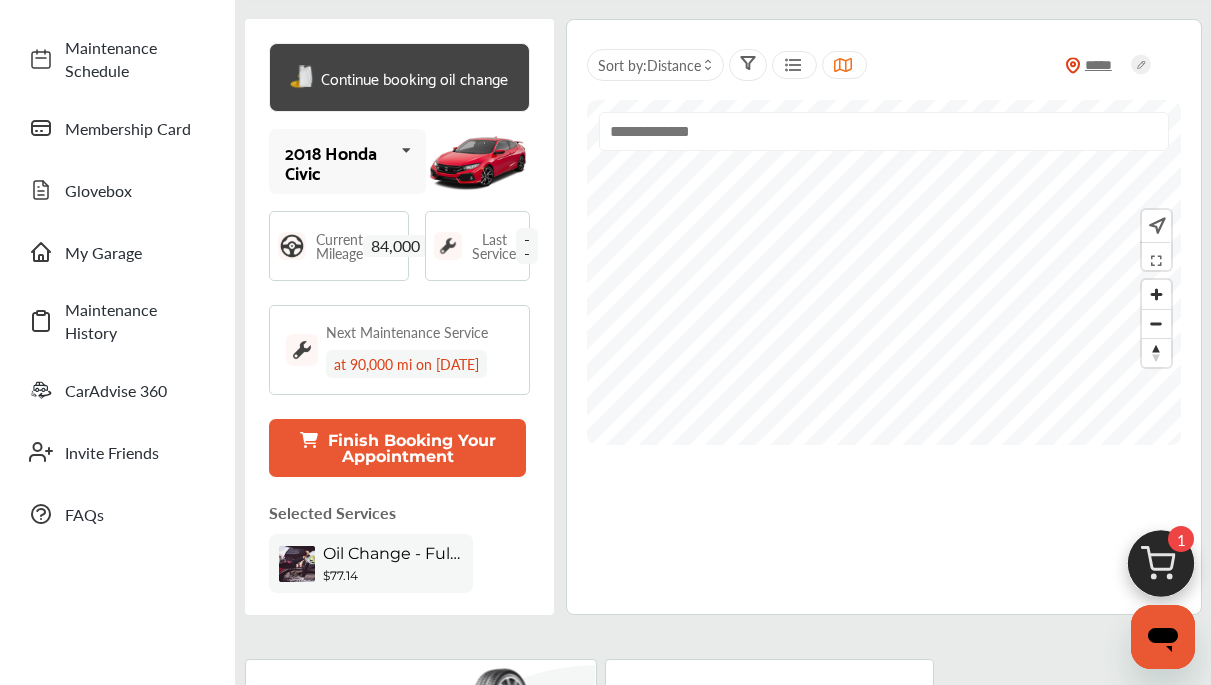 scroll, scrollTop: 0, scrollLeft: 0, axis: both 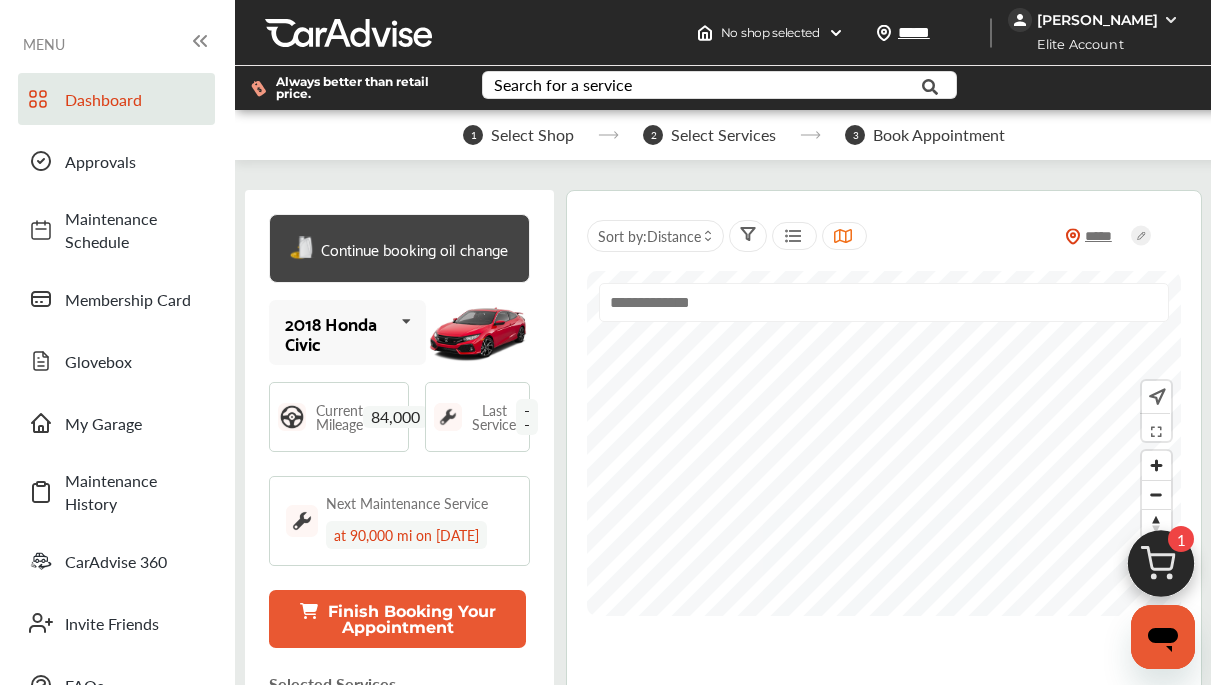 click on "[PERSON_NAME]" at bounding box center [1097, 20] 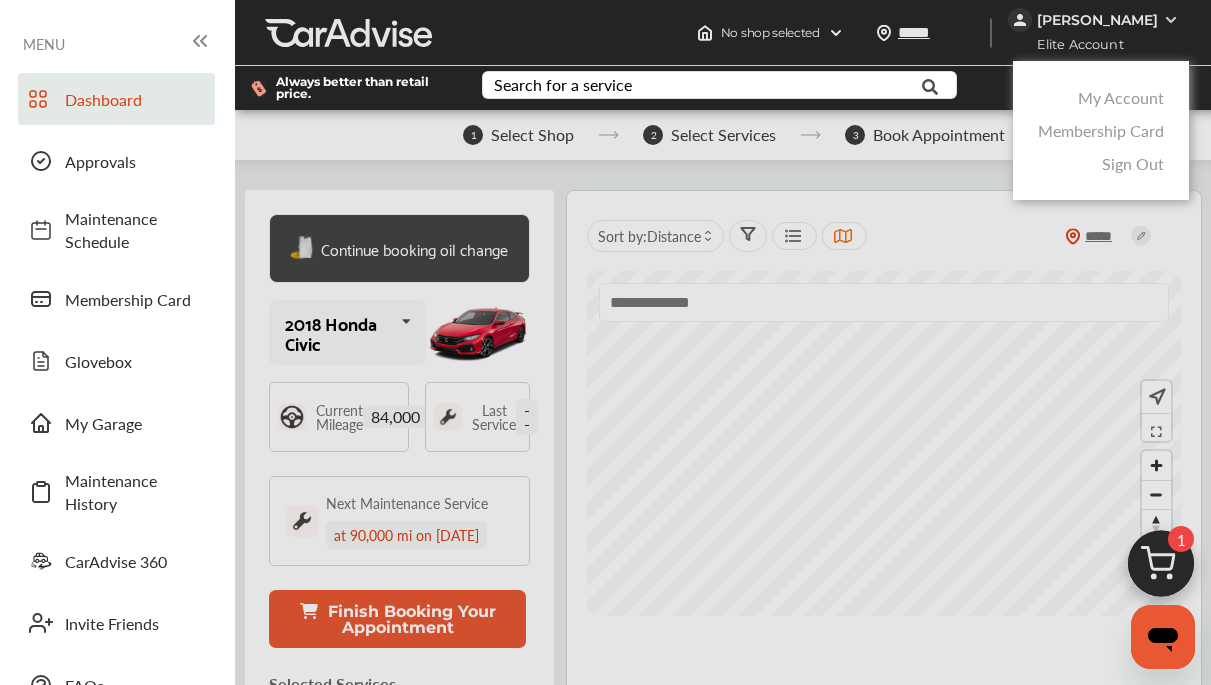 click on "My Account" at bounding box center [1121, 97] 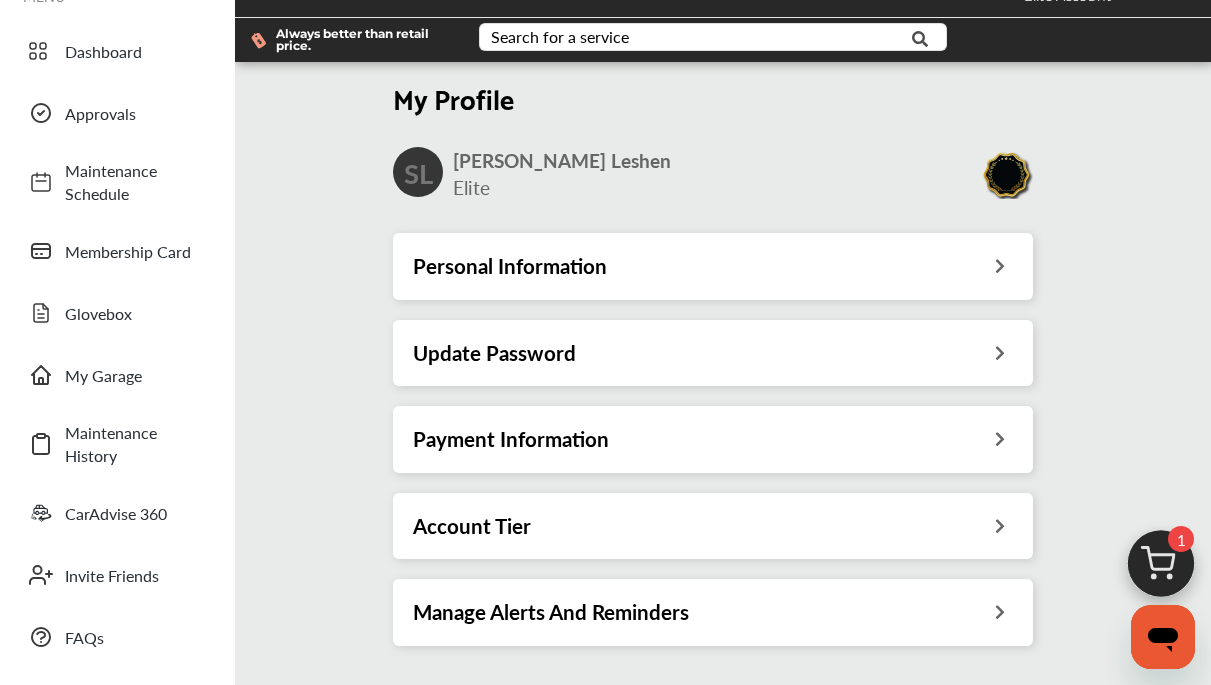 scroll, scrollTop: 72, scrollLeft: 0, axis: vertical 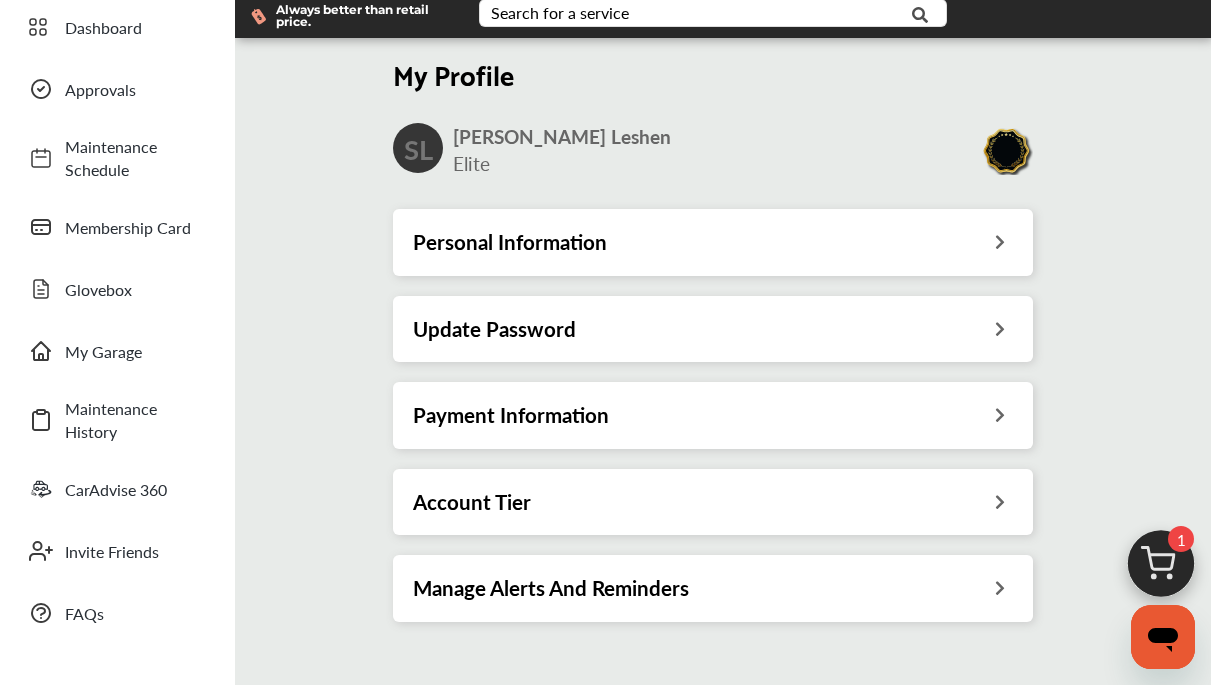 click on "Personal Information" at bounding box center (713, 242) 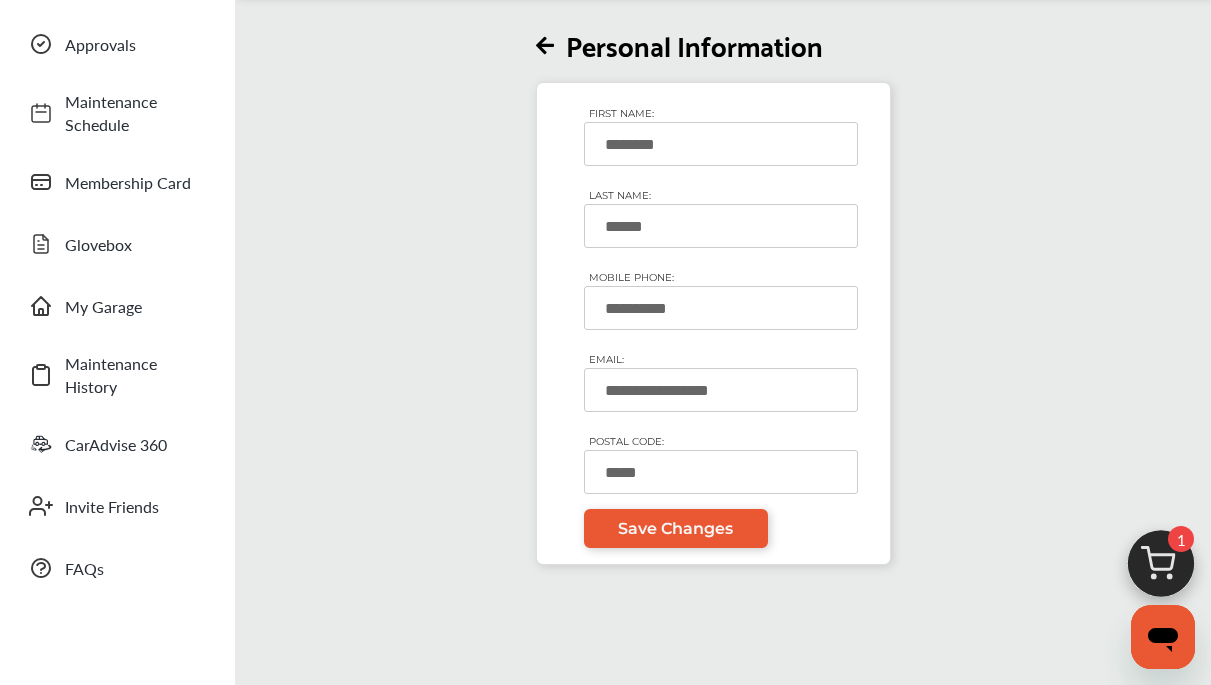 scroll, scrollTop: 0, scrollLeft: 0, axis: both 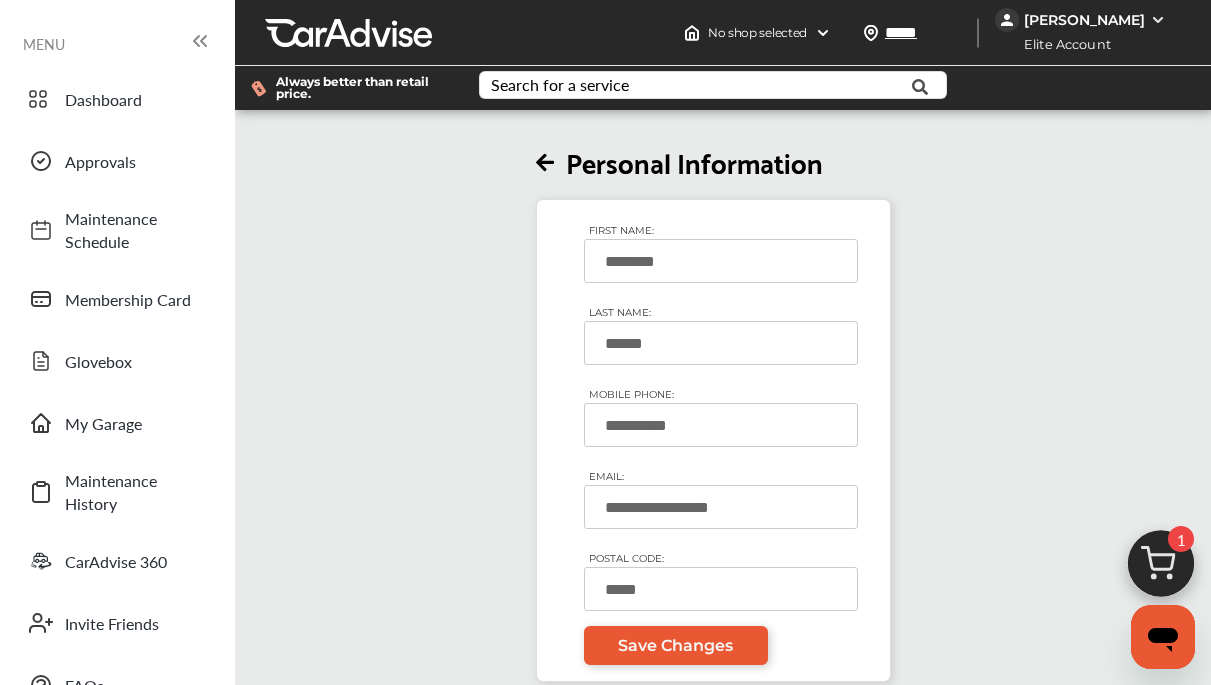 click at bounding box center (545, 163) 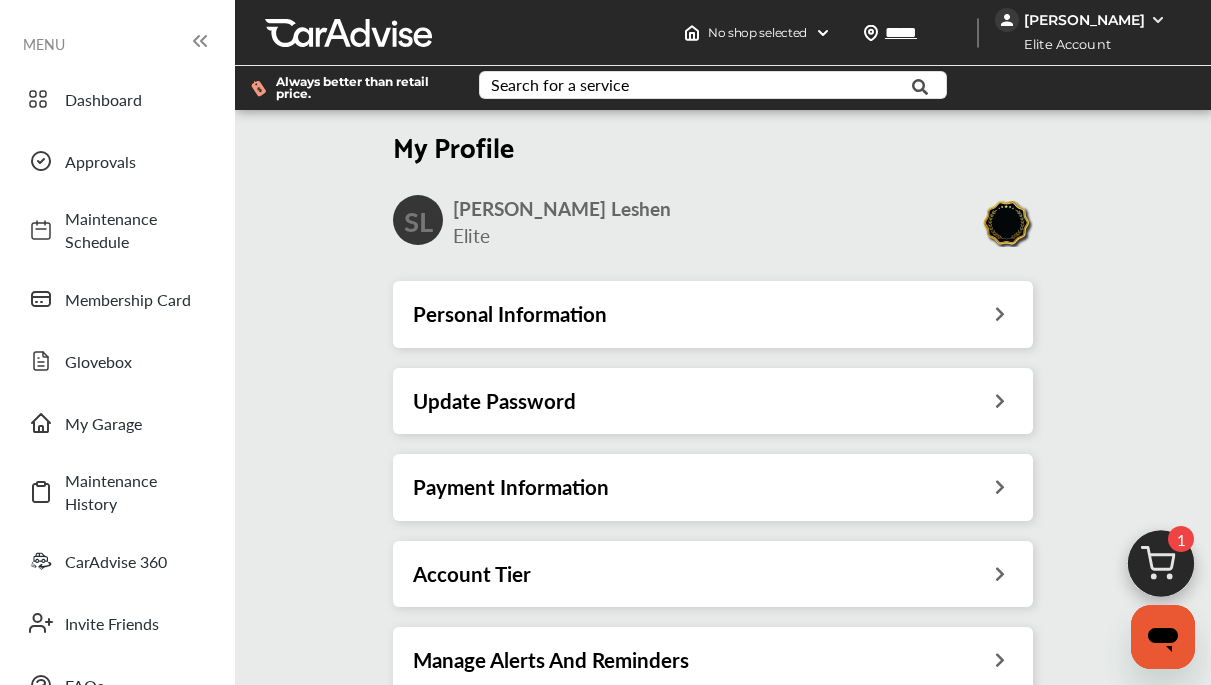 scroll, scrollTop: 72, scrollLeft: 0, axis: vertical 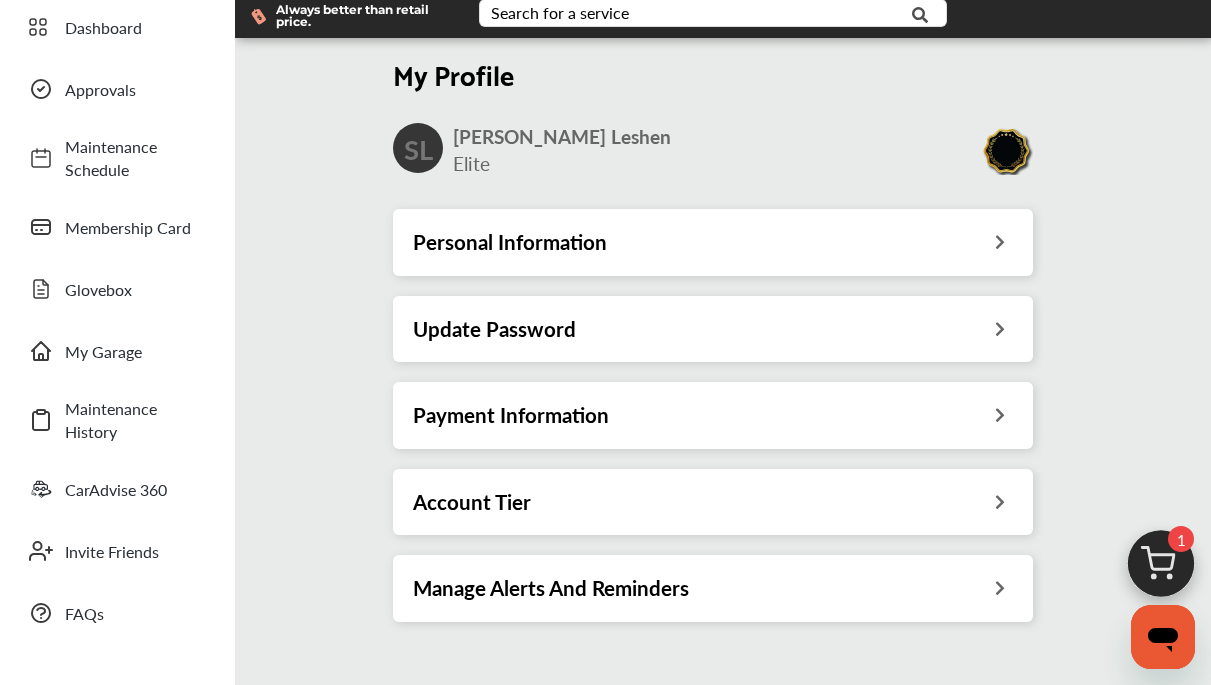 click on "Update Password" at bounding box center (713, 329) 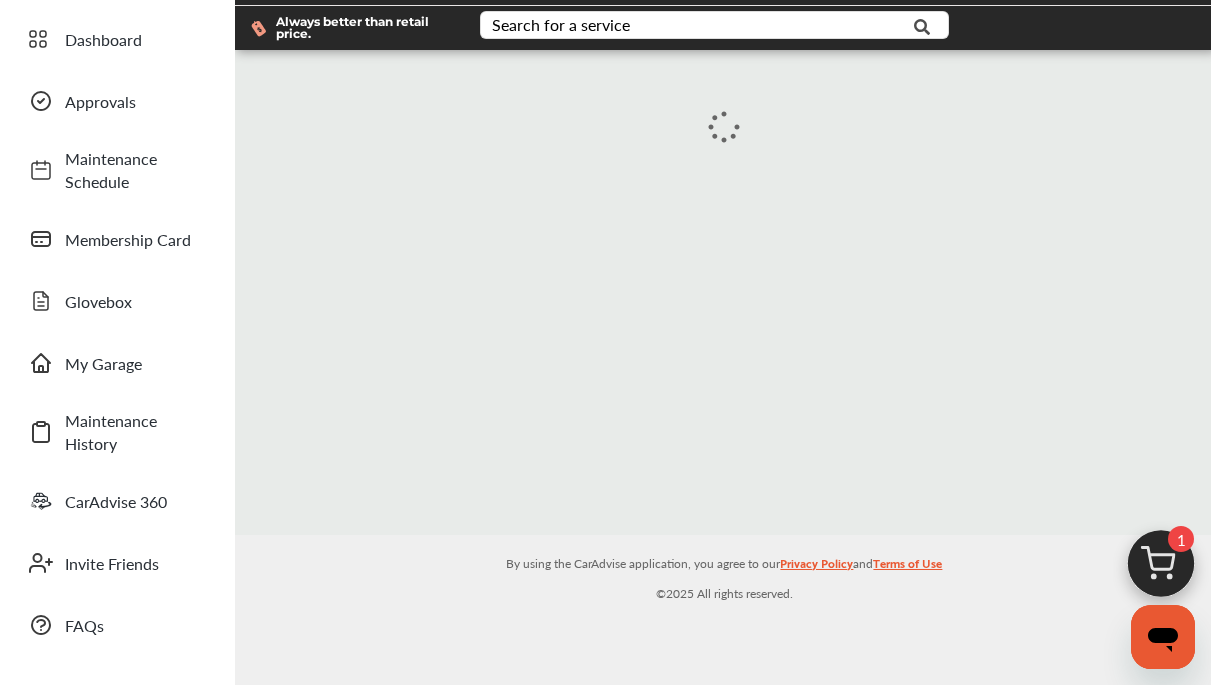 scroll, scrollTop: 0, scrollLeft: 0, axis: both 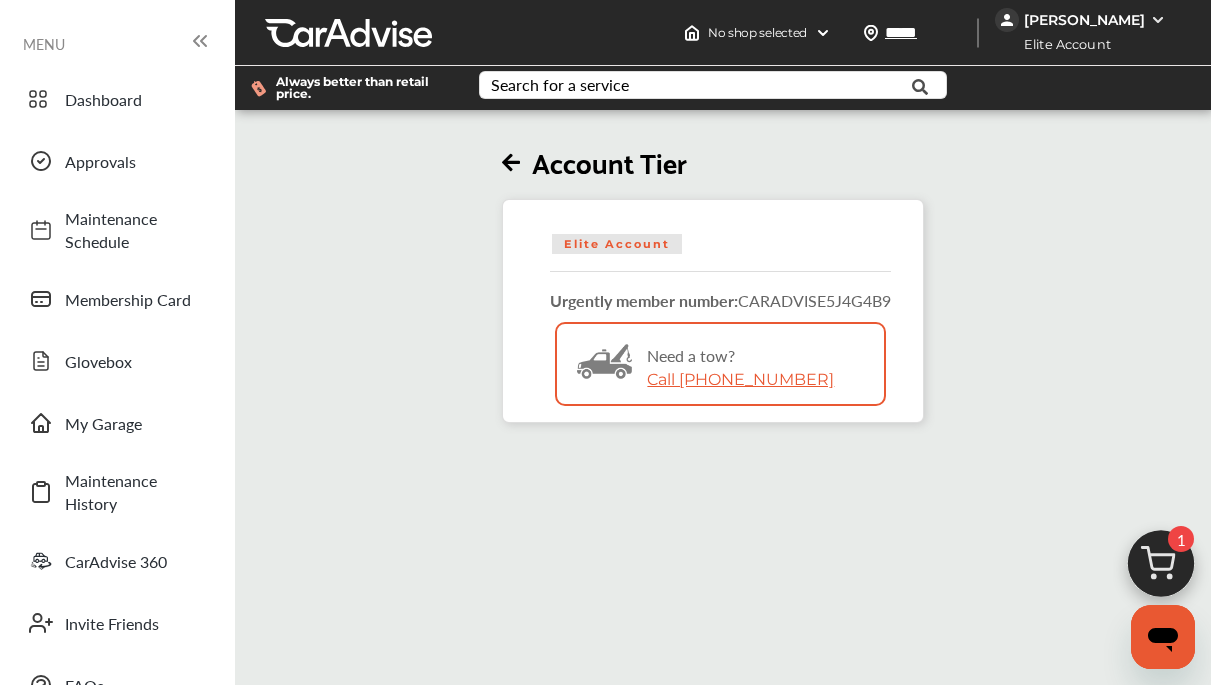 click at bounding box center (511, 163) 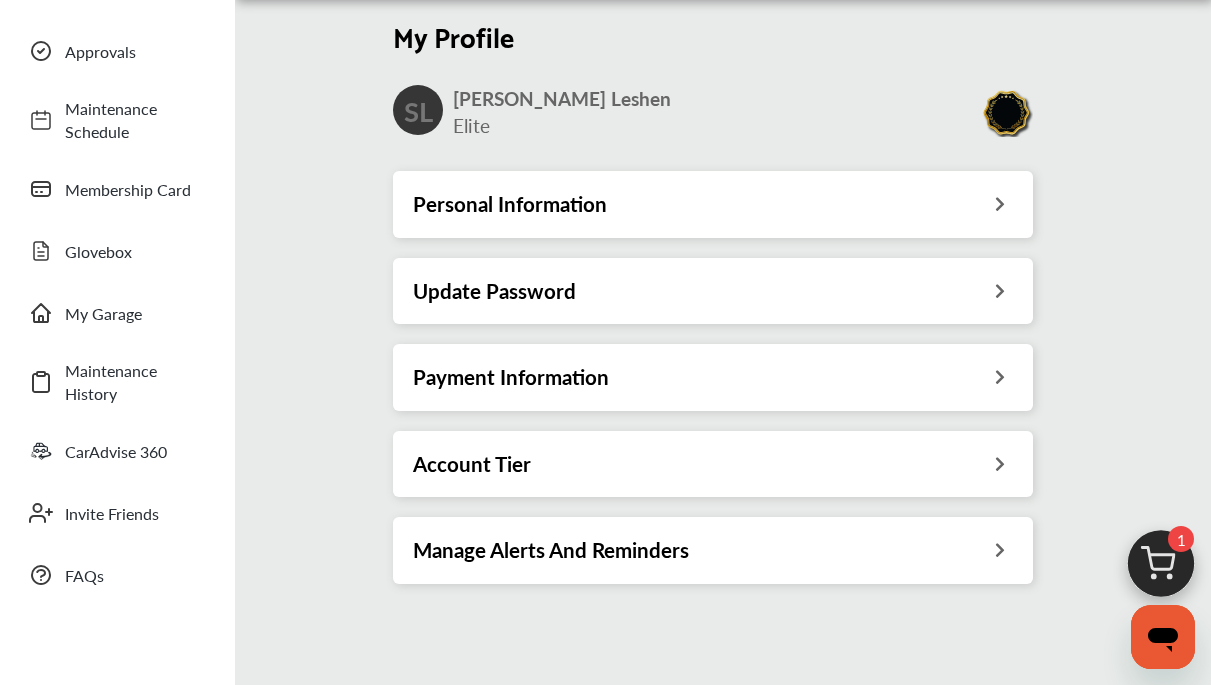 scroll, scrollTop: 0, scrollLeft: 0, axis: both 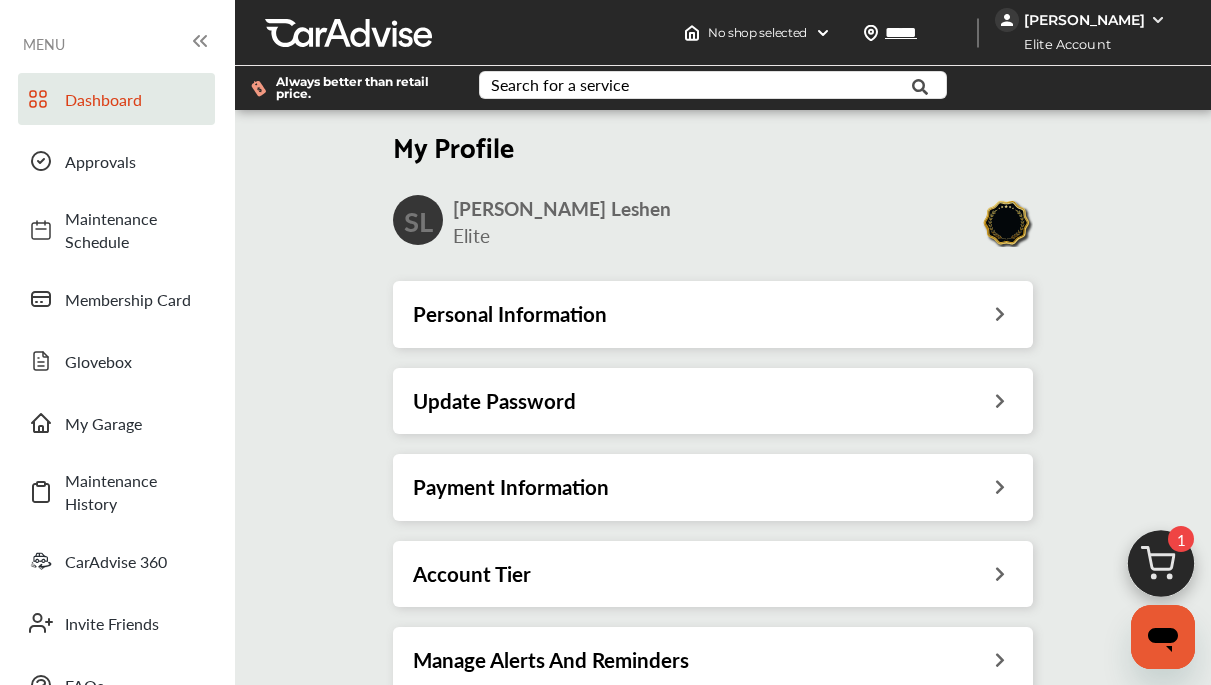 click on "Dashboard" at bounding box center (135, 99) 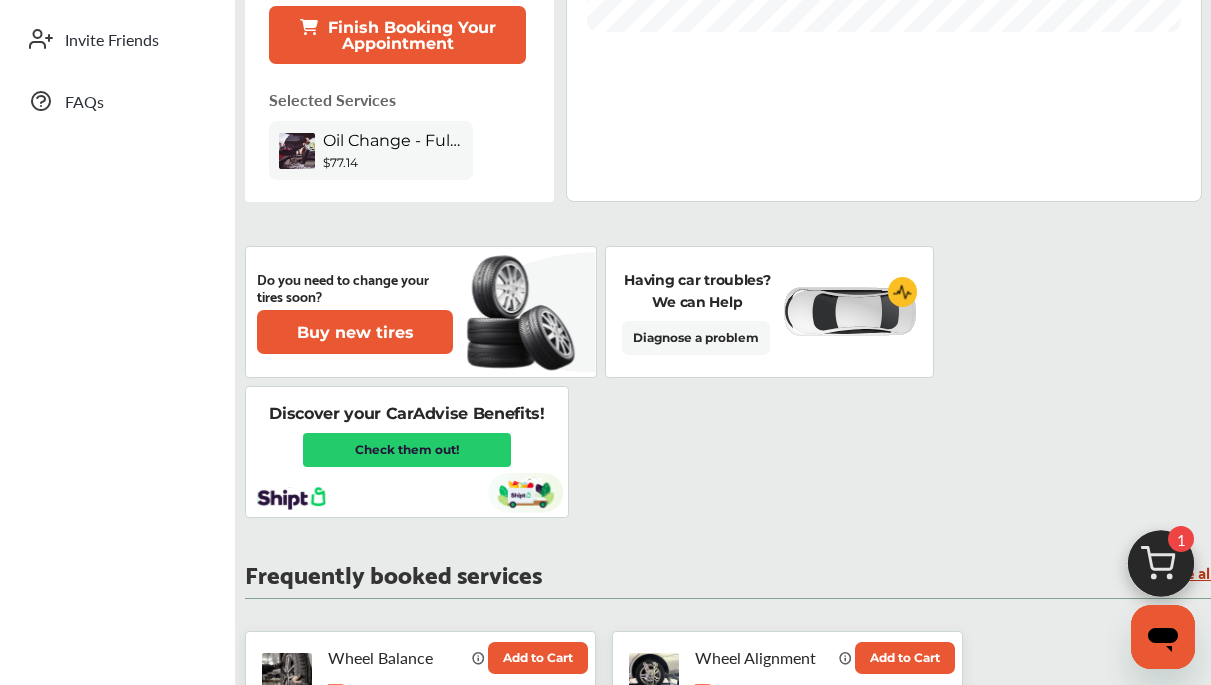 scroll, scrollTop: 633, scrollLeft: 0, axis: vertical 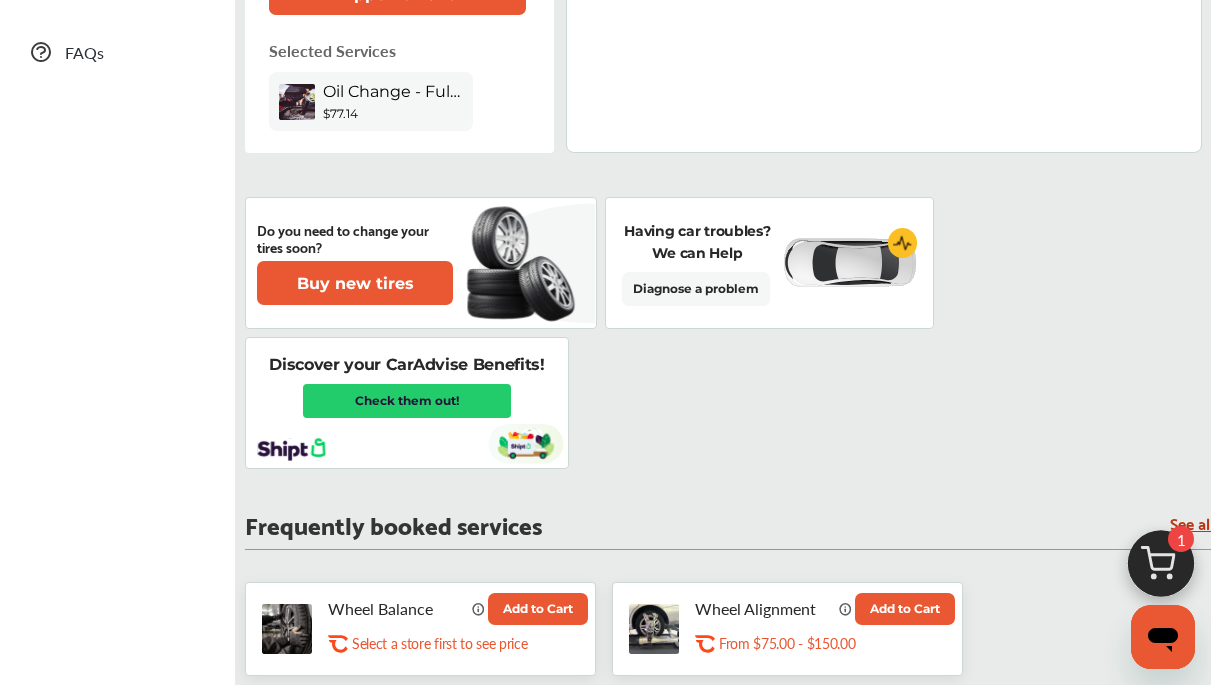 click at bounding box center (1161, 569) 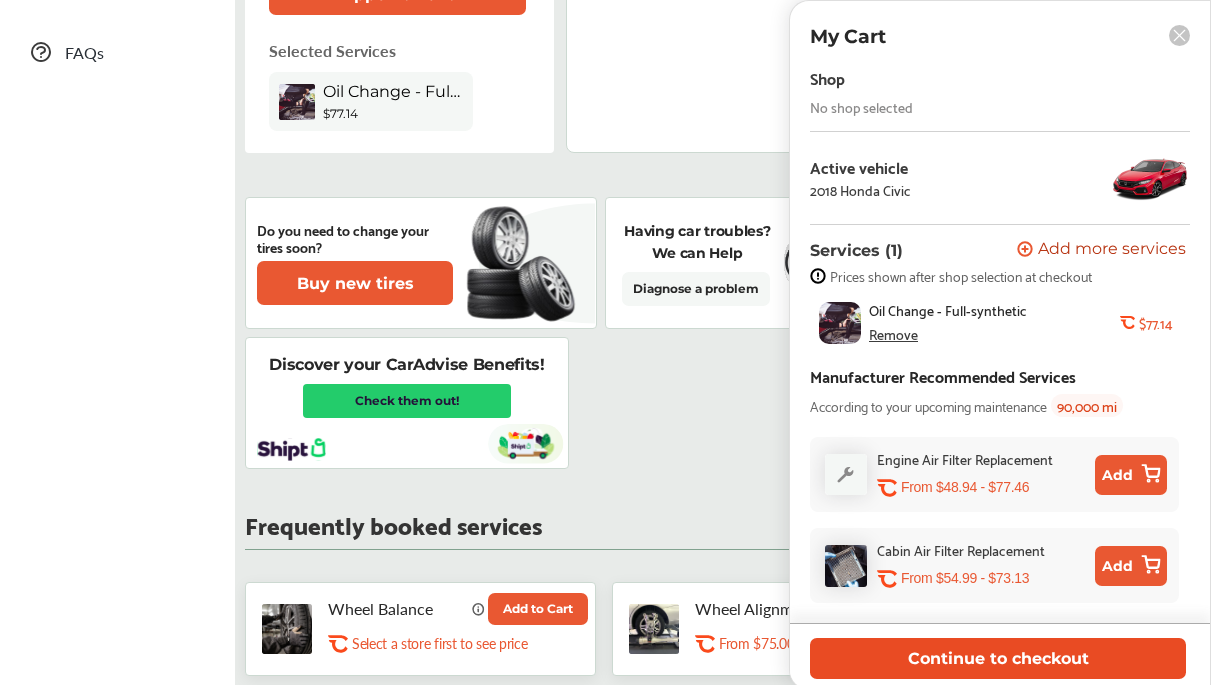 click on "Continue to checkout" at bounding box center [998, 658] 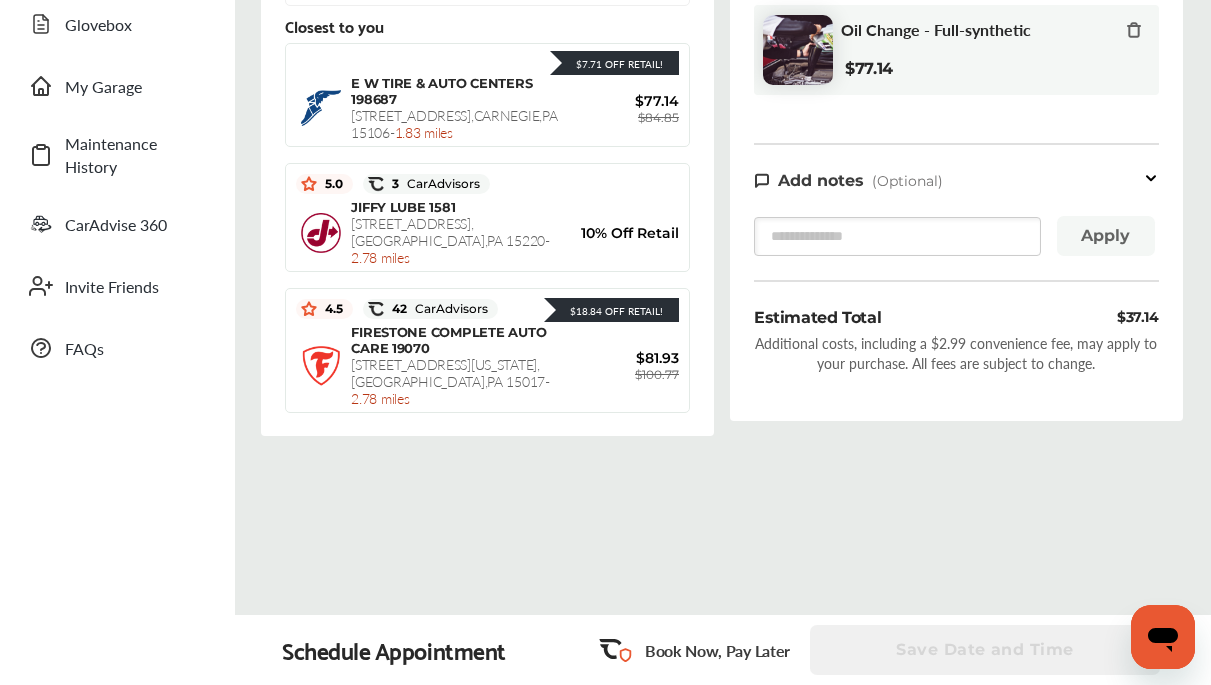 scroll, scrollTop: 0, scrollLeft: 0, axis: both 